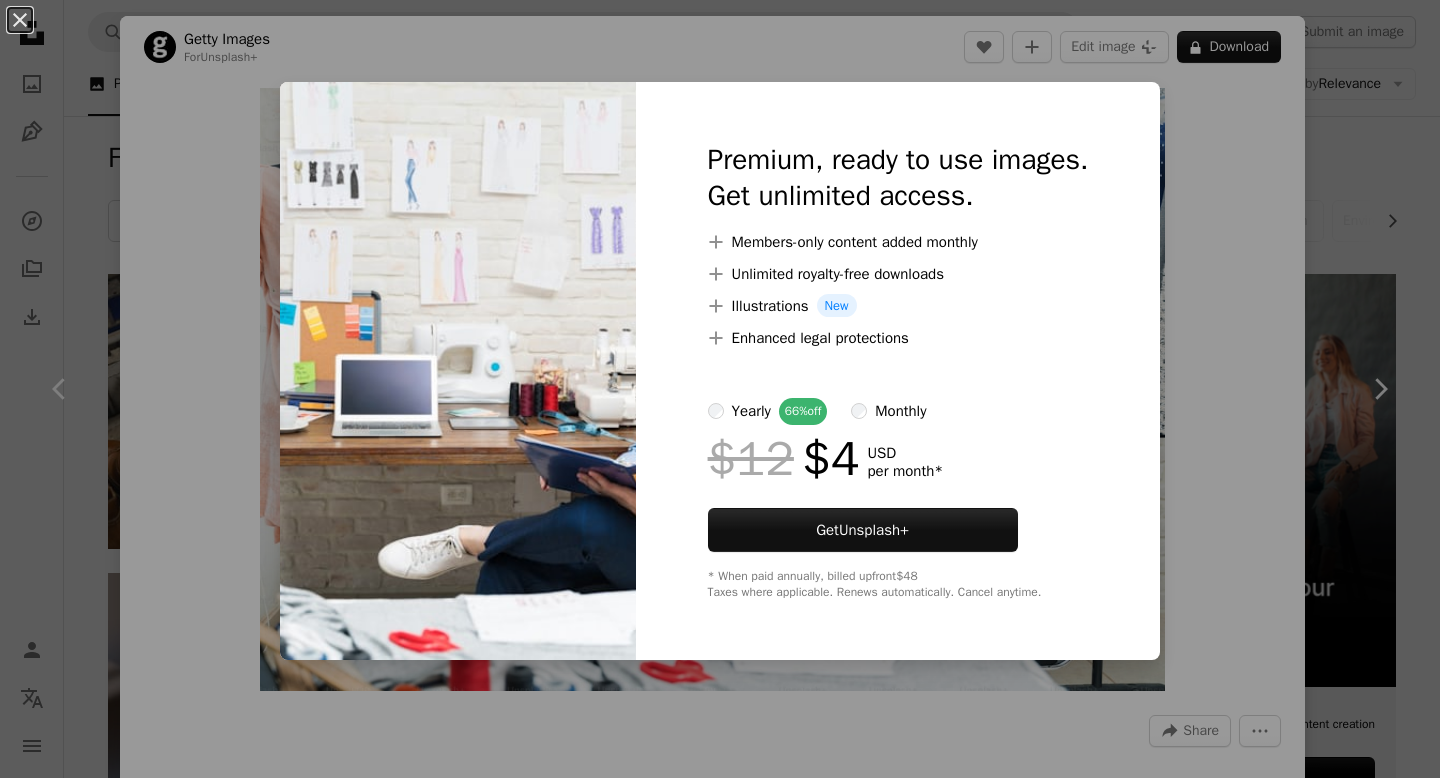 scroll, scrollTop: 12654, scrollLeft: 0, axis: vertical 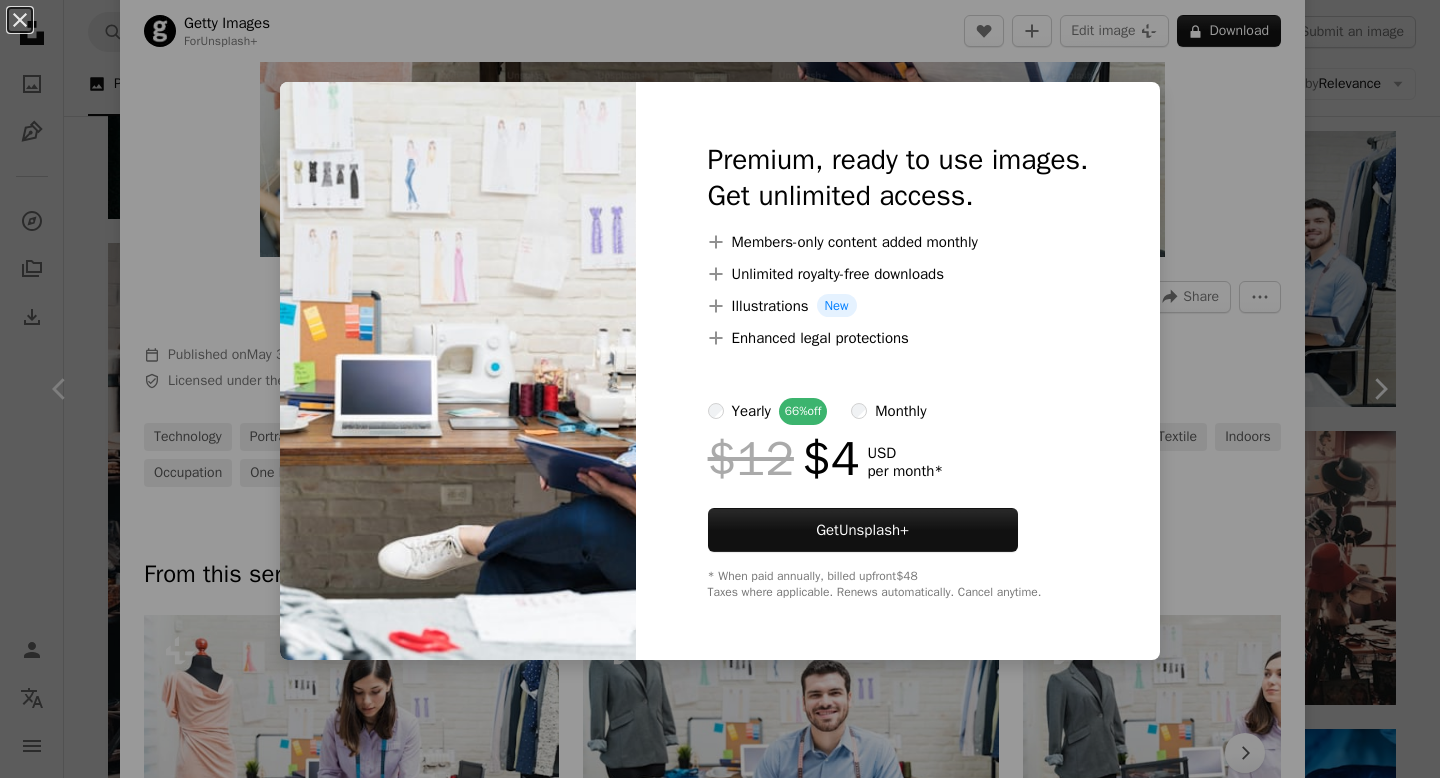 click on "An X shape Premium, ready to use images. Get unlimited access. A plus sign Members-only content added monthly A plus sign Unlimited royalty-free downloads A plus sign Illustrations  New A plus sign Enhanced legal protections yearly 66%  off monthly $12   $4 USD per month * Get  Unsplash+ * When paid annually, billed upfront  $48 Taxes where applicable. Renews automatically. Cancel anytime." at bounding box center (720, 389) 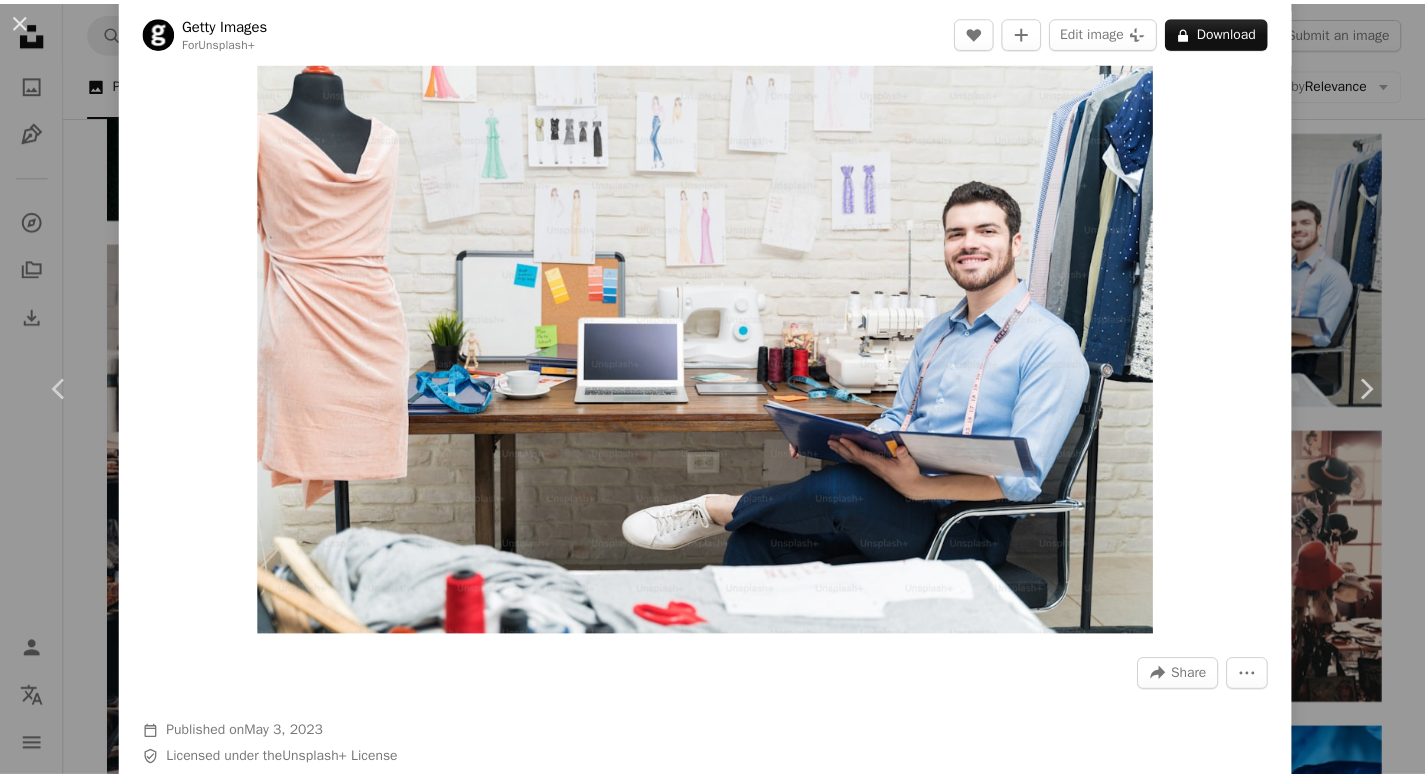 scroll, scrollTop: 0, scrollLeft: 0, axis: both 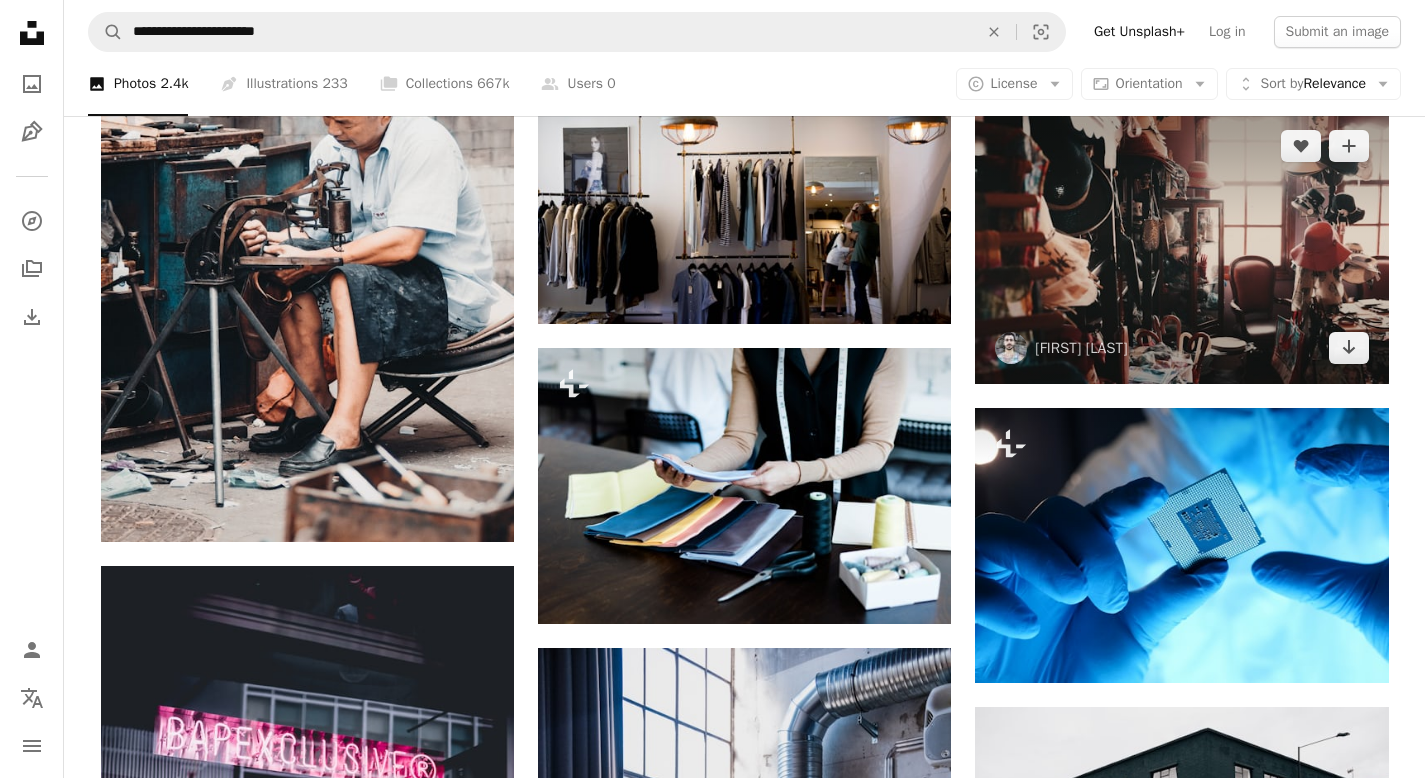 click at bounding box center (1181, 247) 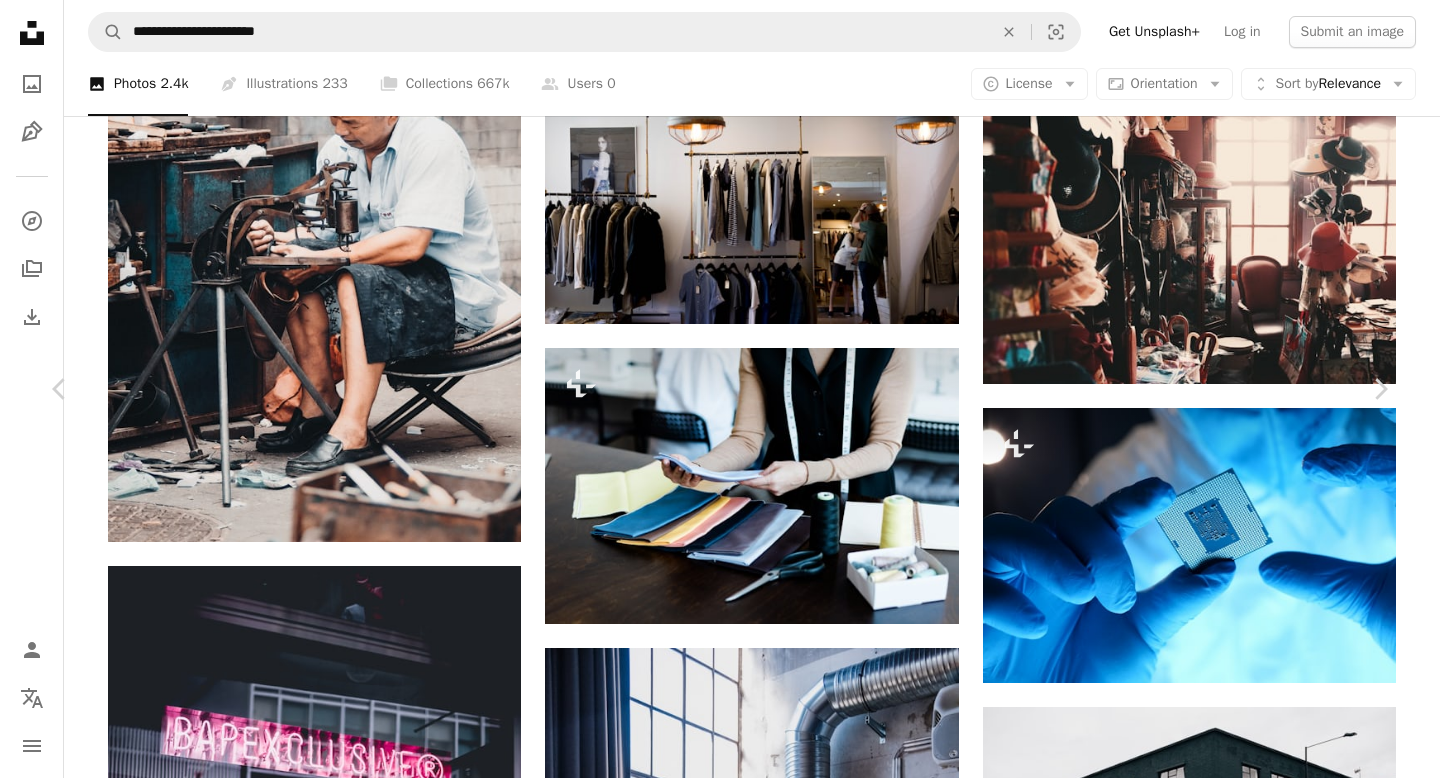 scroll, scrollTop: 1528, scrollLeft: 0, axis: vertical 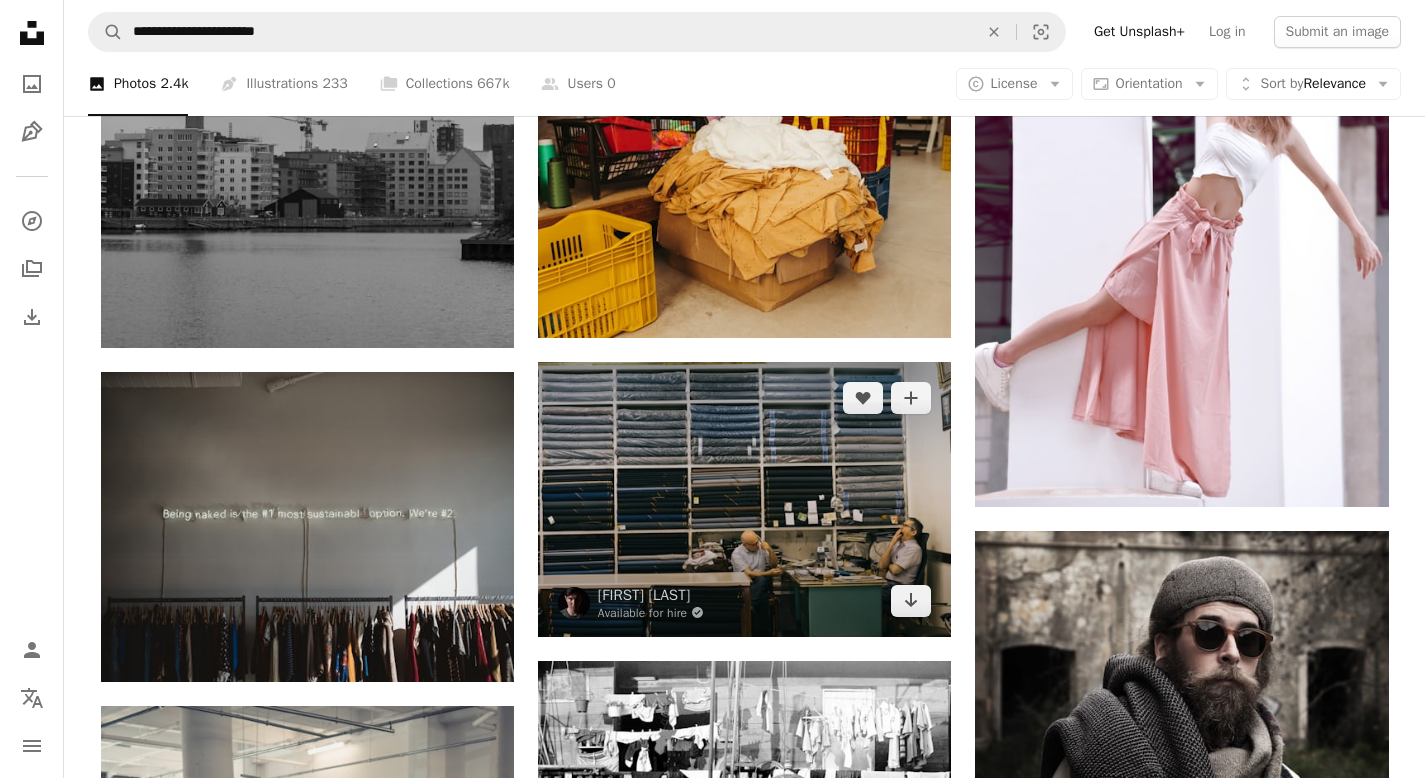 click at bounding box center (744, 499) 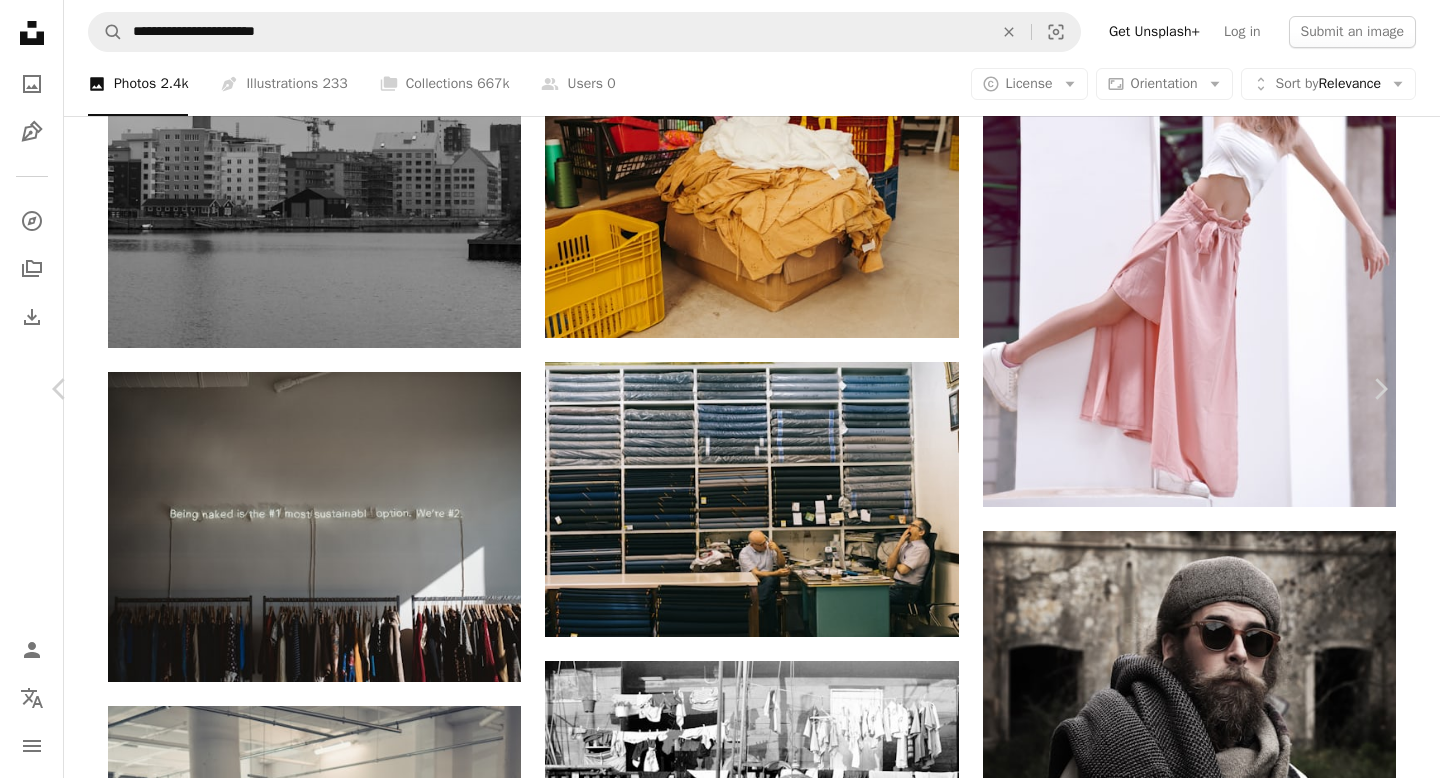 scroll, scrollTop: 5960, scrollLeft: 0, axis: vertical 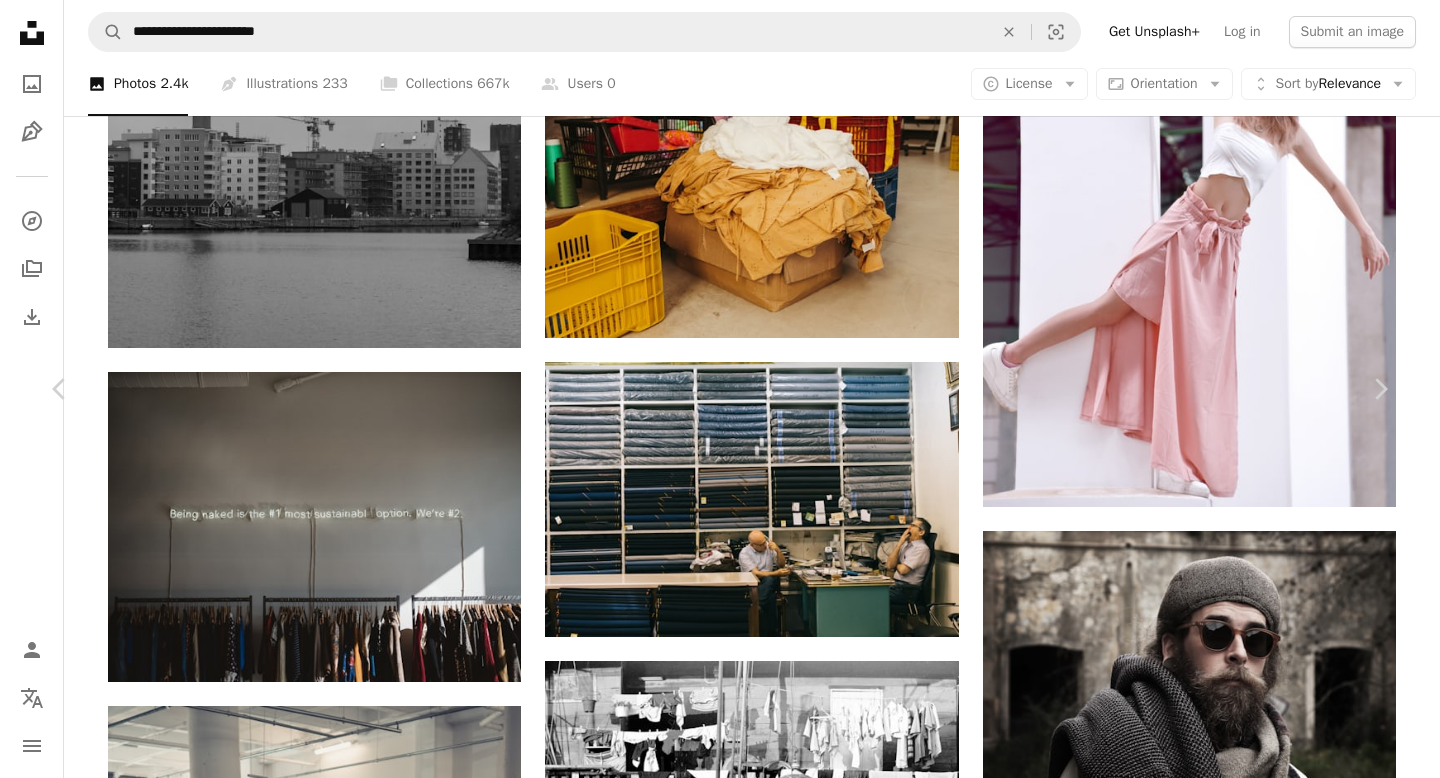 click at bounding box center [712, 16731] 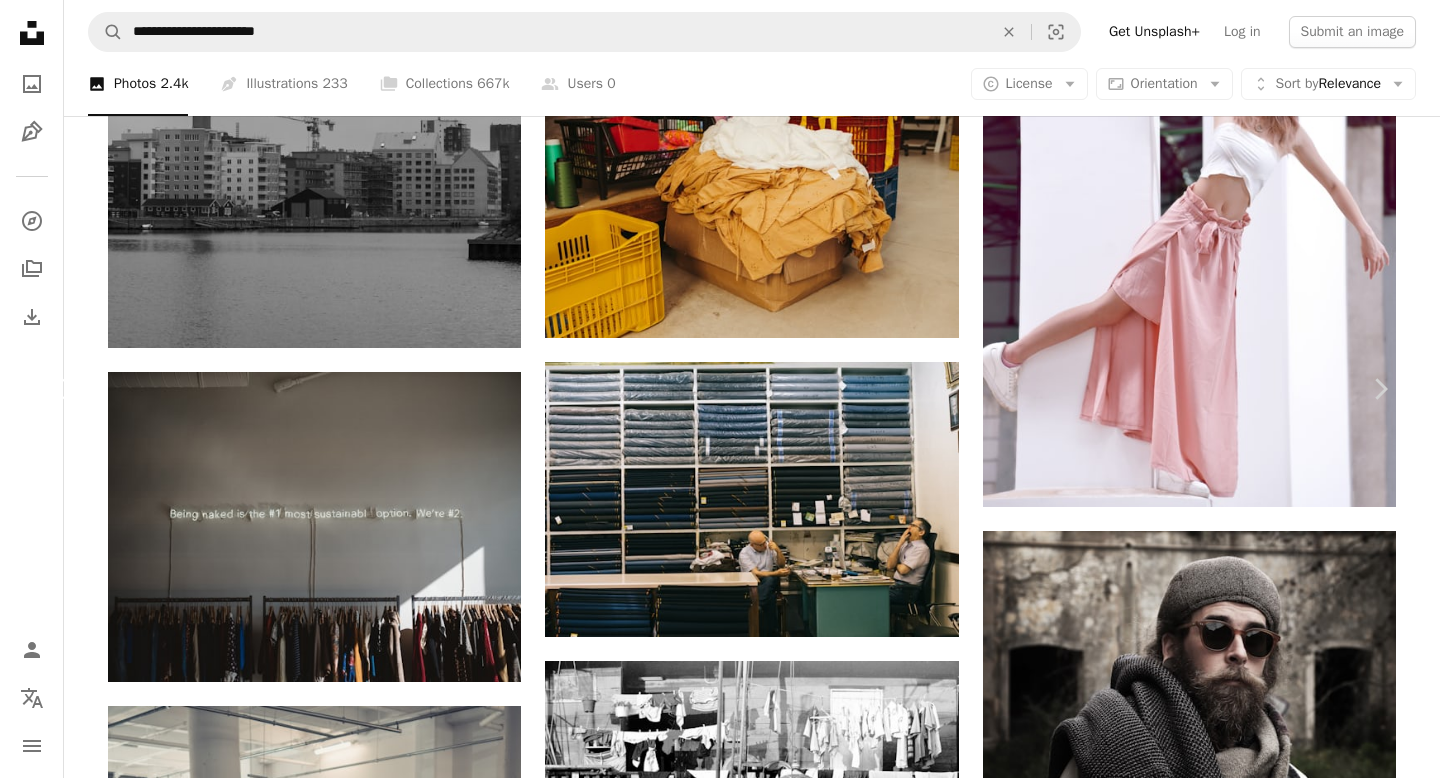 click on "Chevron left" 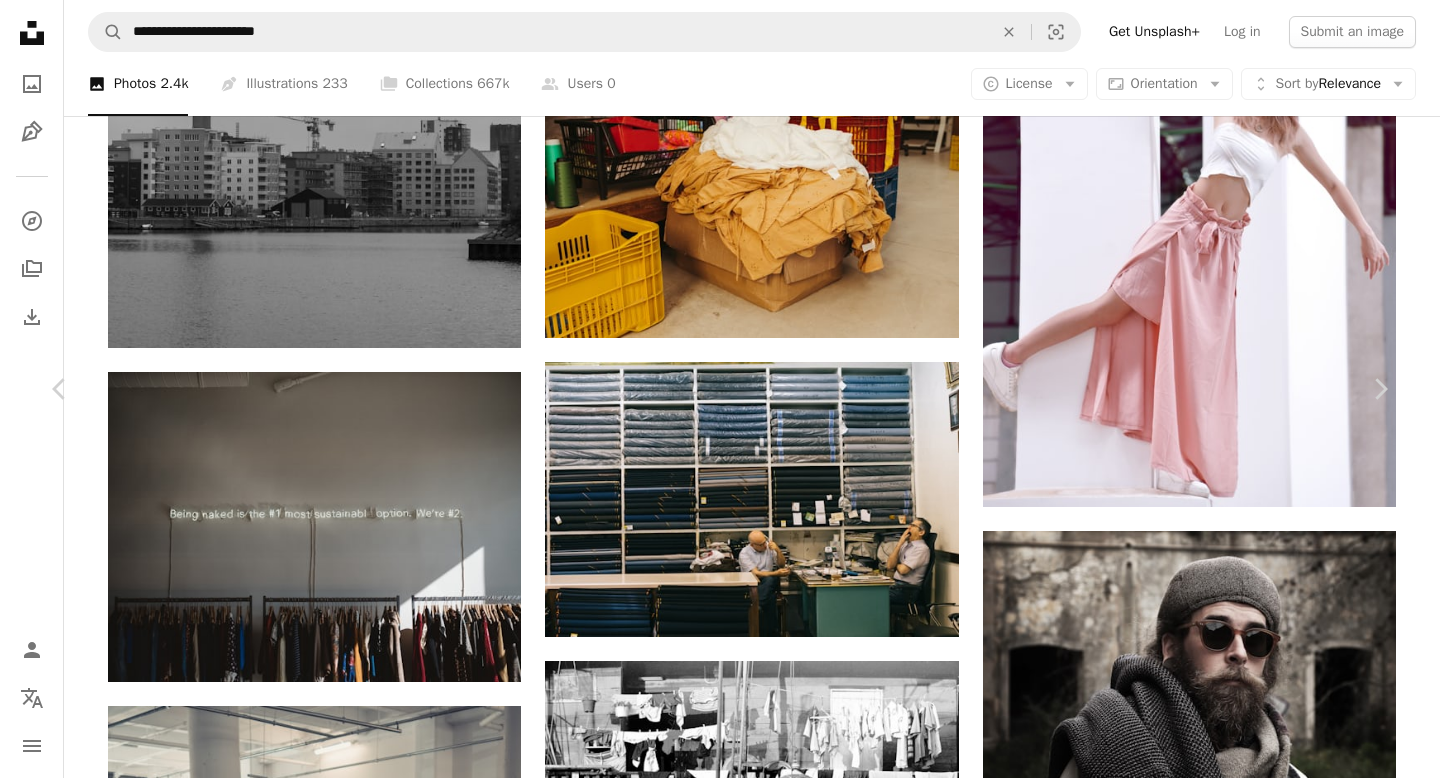 click on "An X shape" at bounding box center (20, 20) 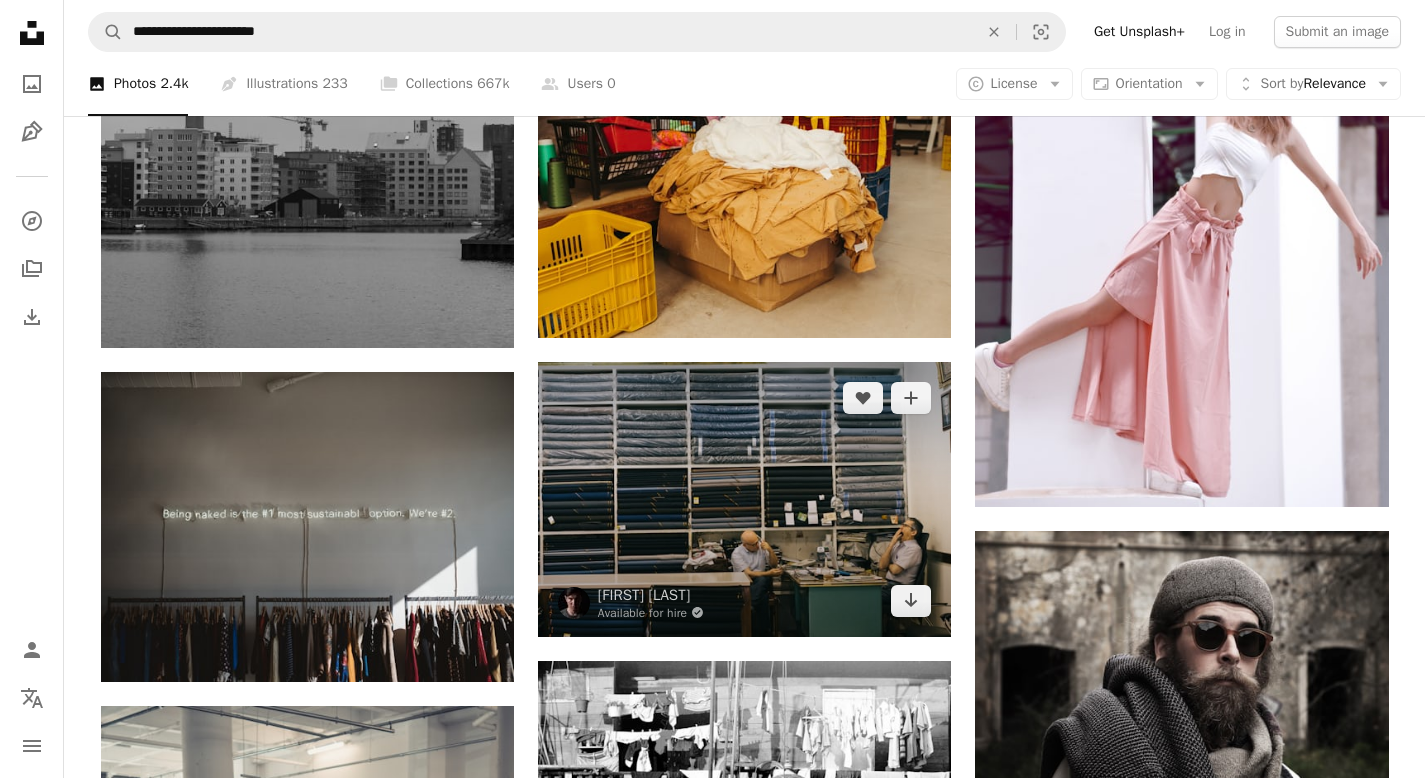 click at bounding box center [744, 499] 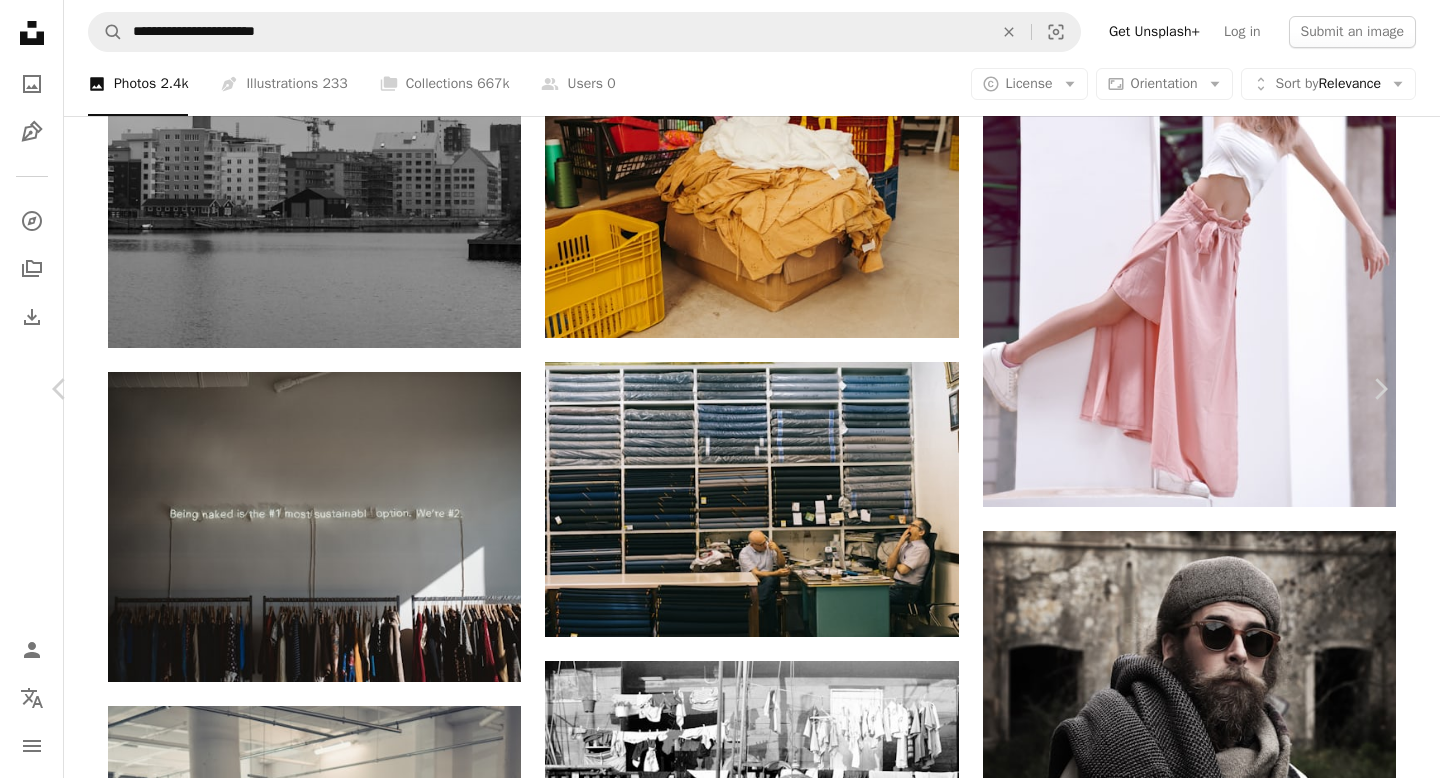 scroll, scrollTop: 2914, scrollLeft: 0, axis: vertical 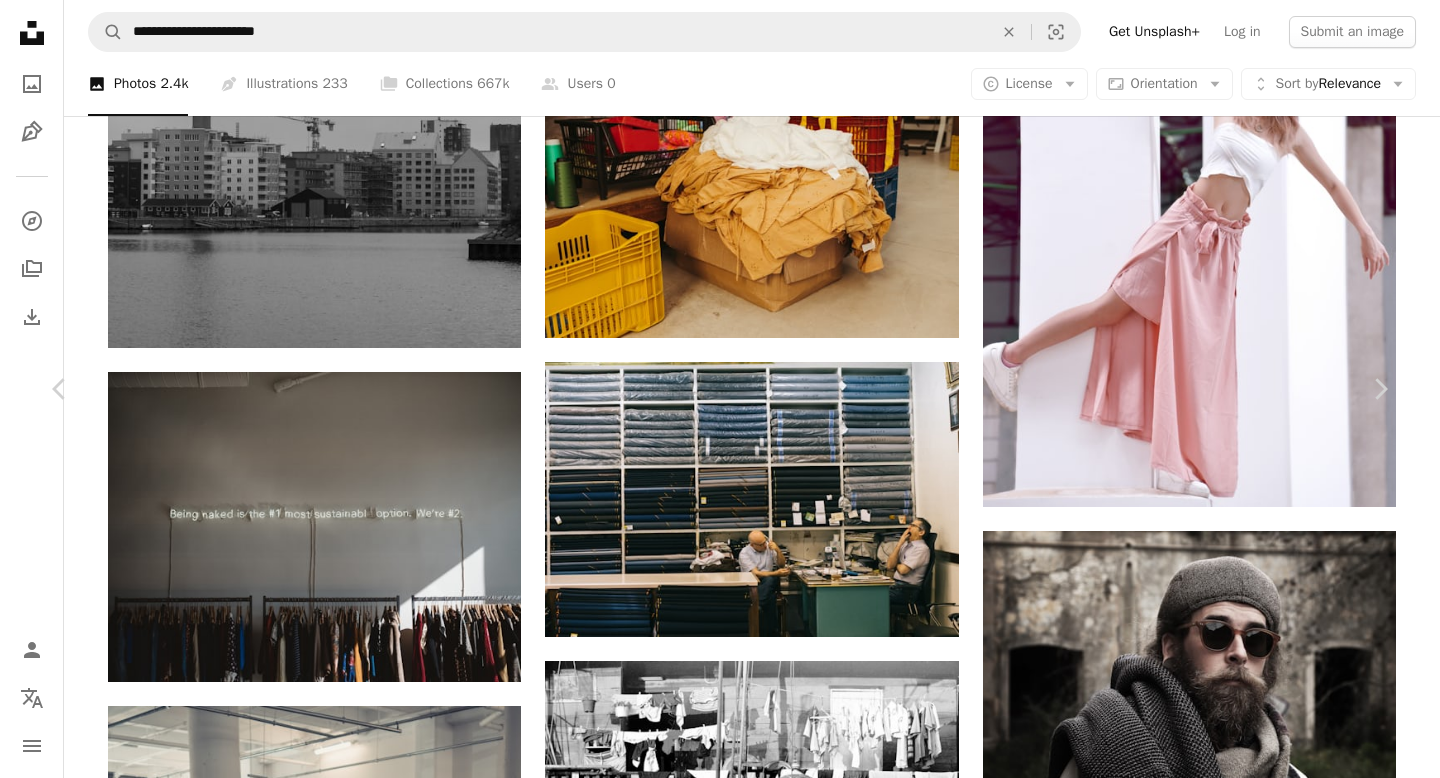 click at bounding box center [325, 16296] 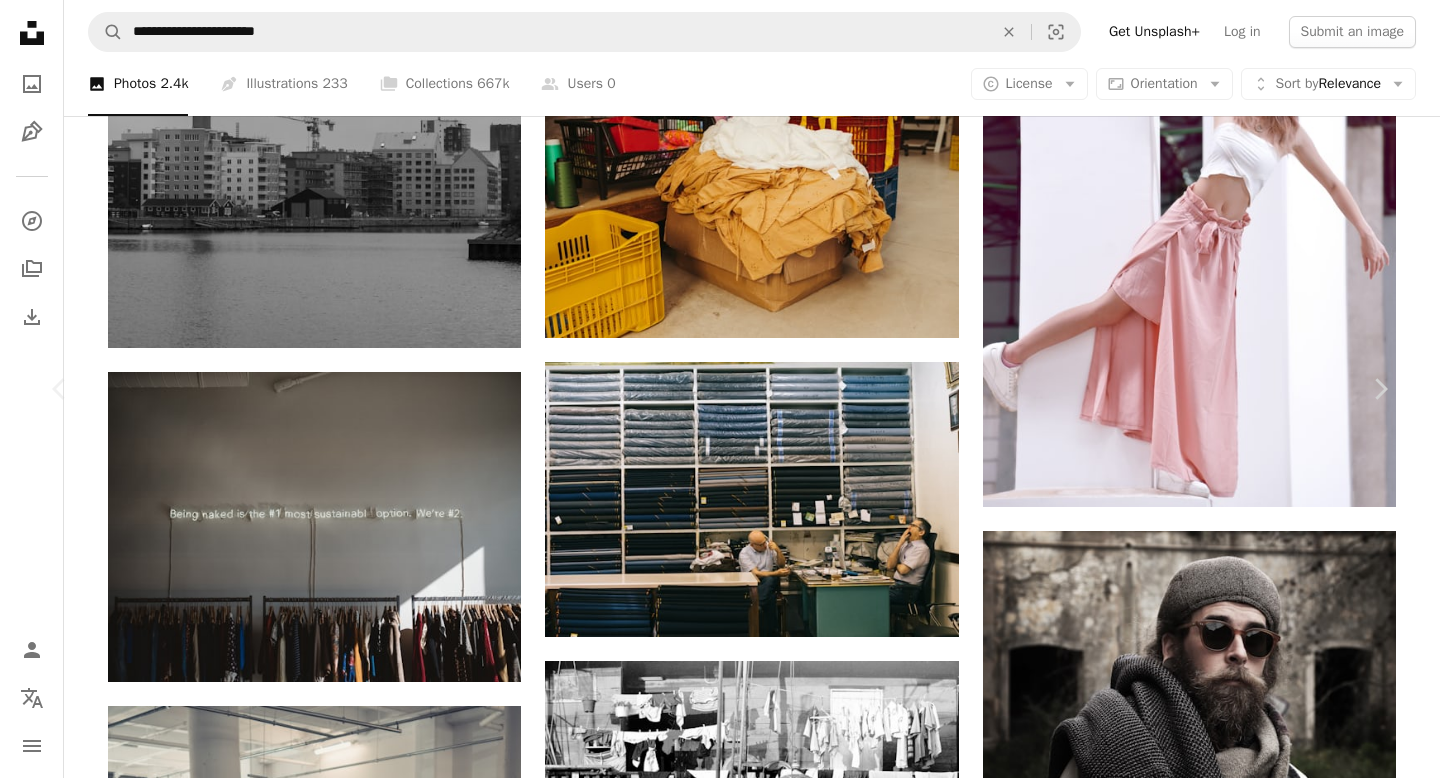 scroll, scrollTop: 0, scrollLeft: 0, axis: both 